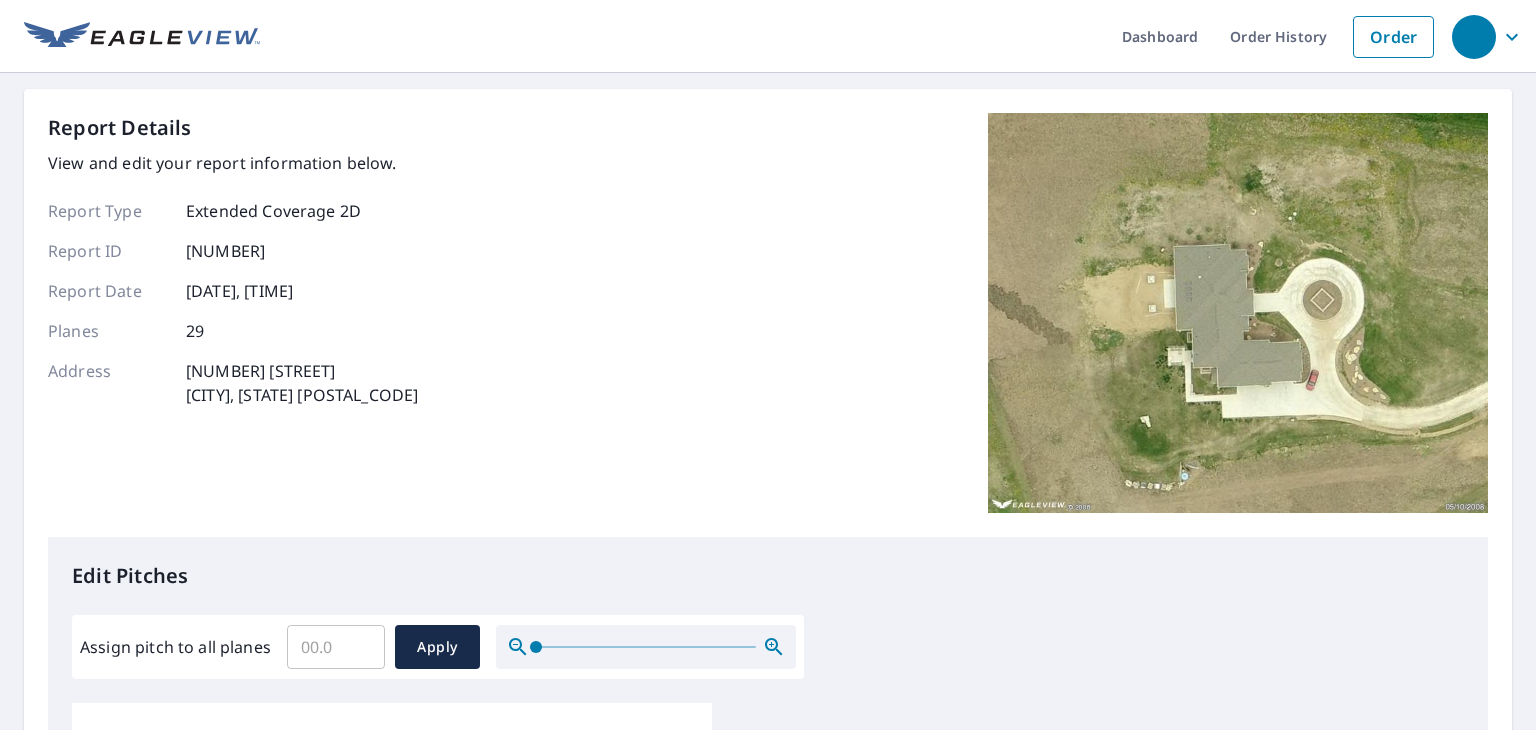scroll, scrollTop: 0, scrollLeft: 0, axis: both 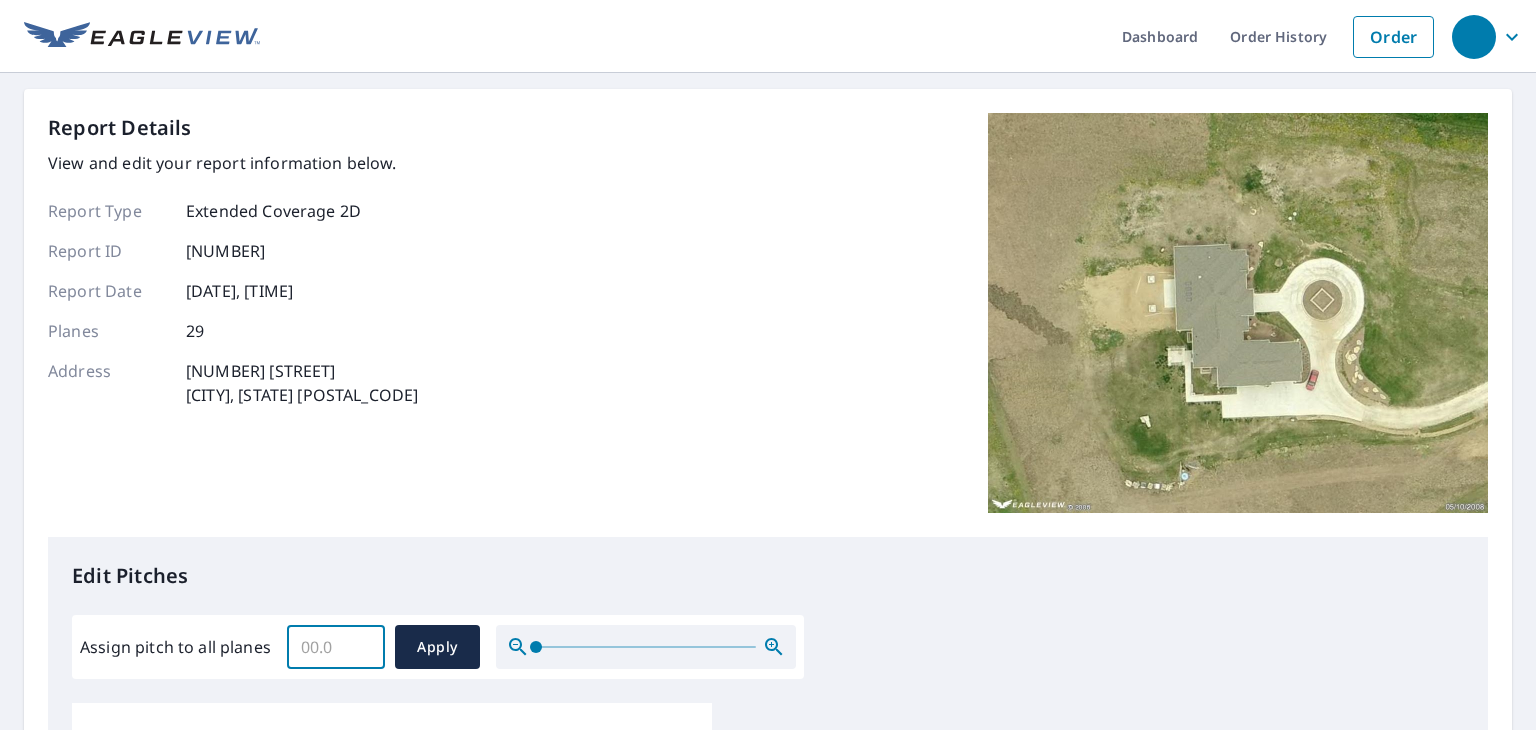 click on "Assign pitch to all planes" at bounding box center (336, 647) 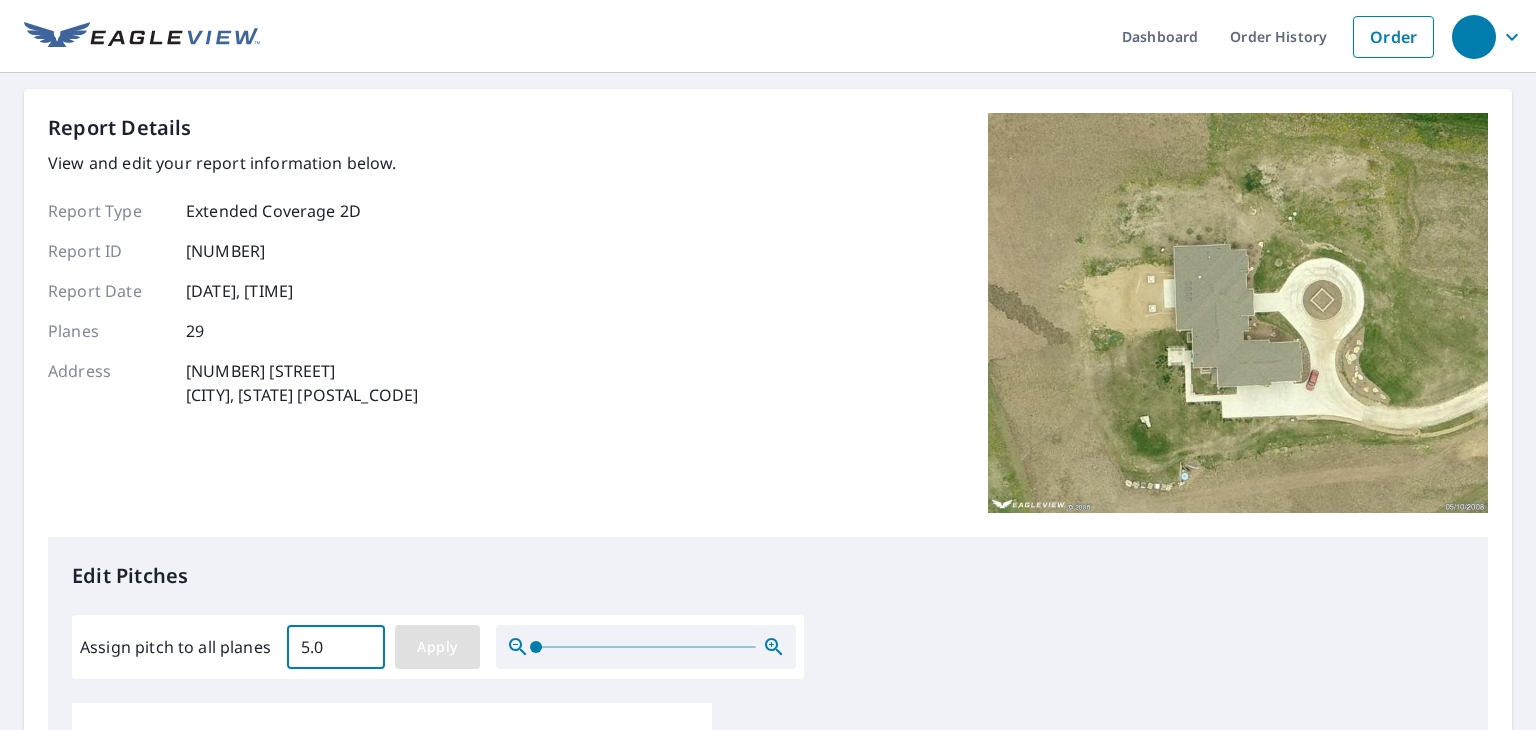 type on "5.0" 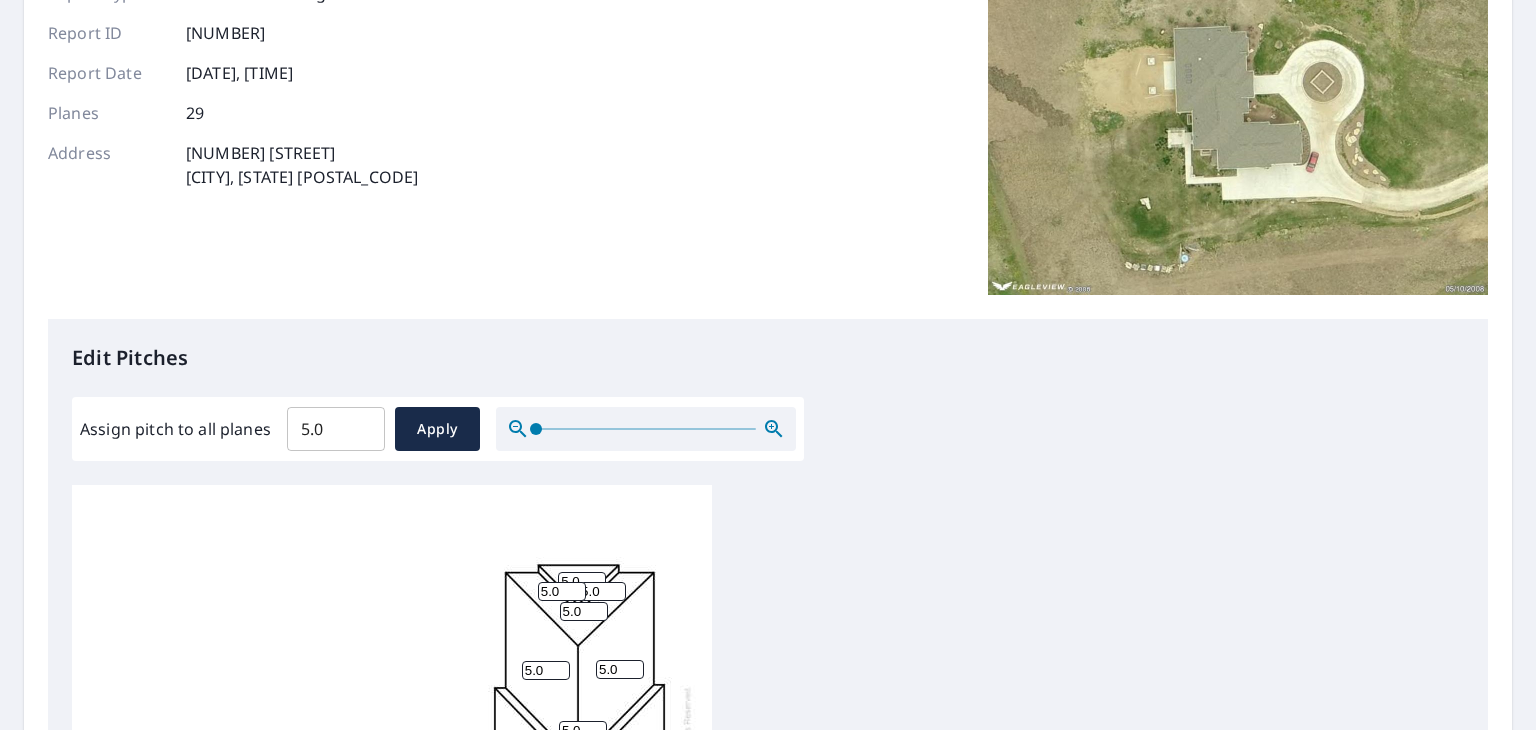 scroll, scrollTop: 253, scrollLeft: 0, axis: vertical 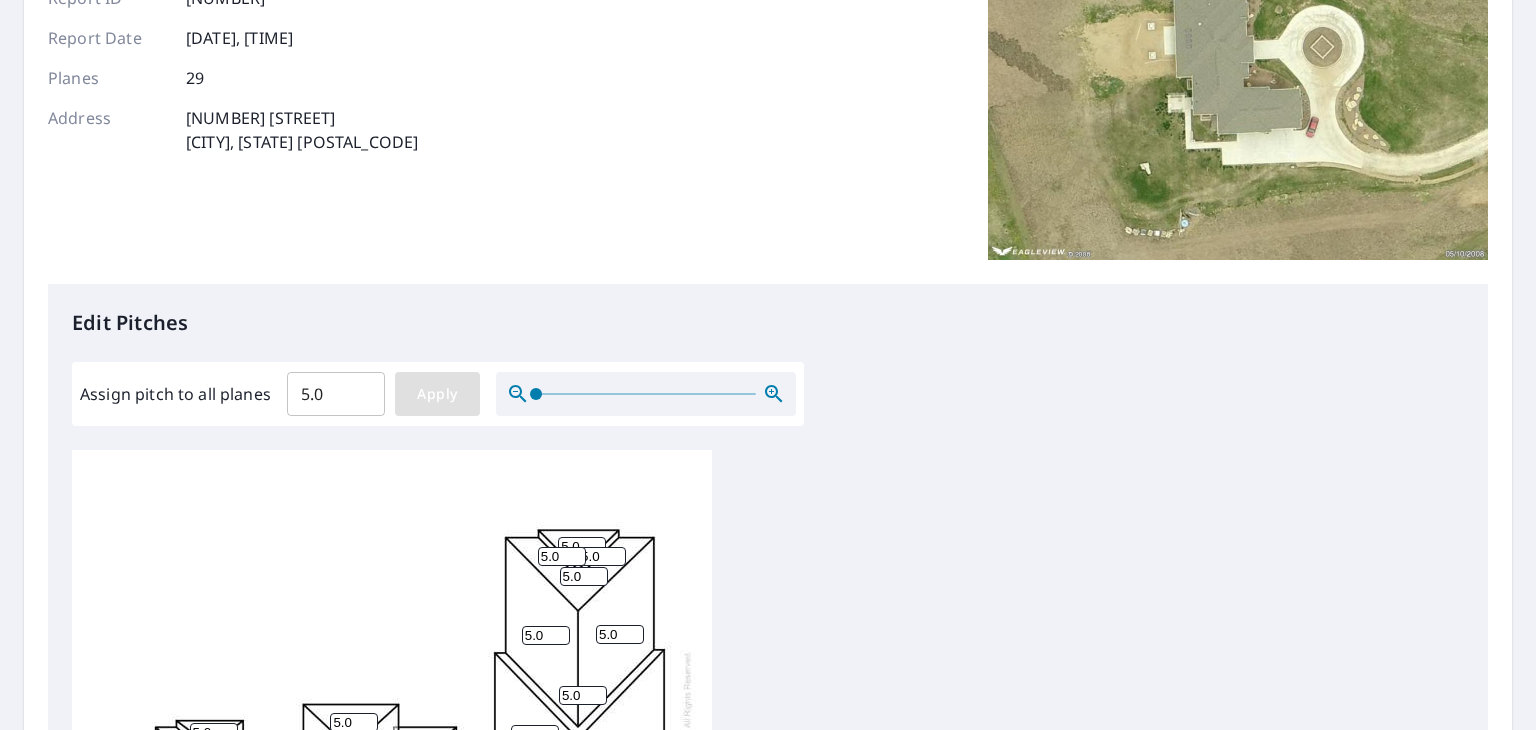 click on "Apply" at bounding box center [437, 394] 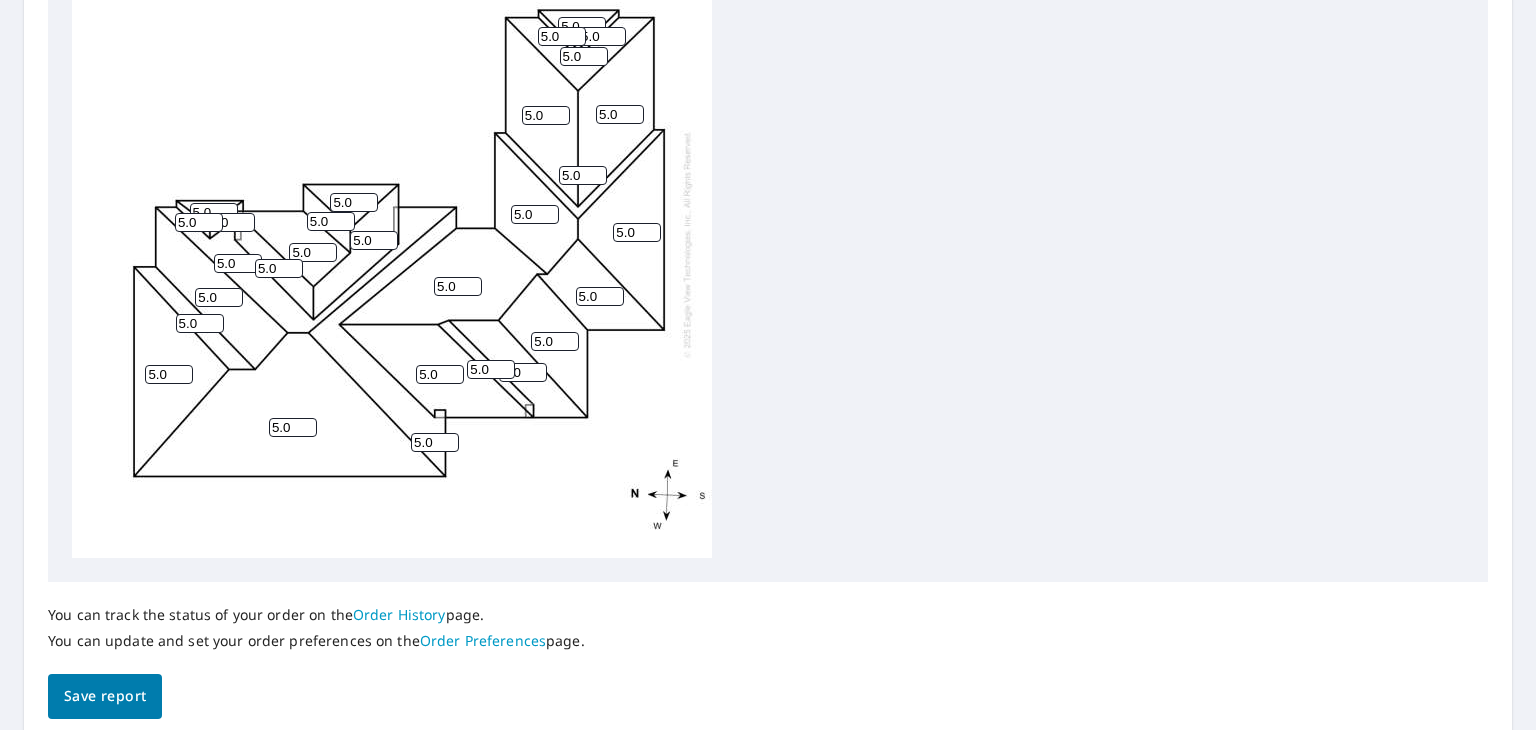 scroll, scrollTop: 795, scrollLeft: 0, axis: vertical 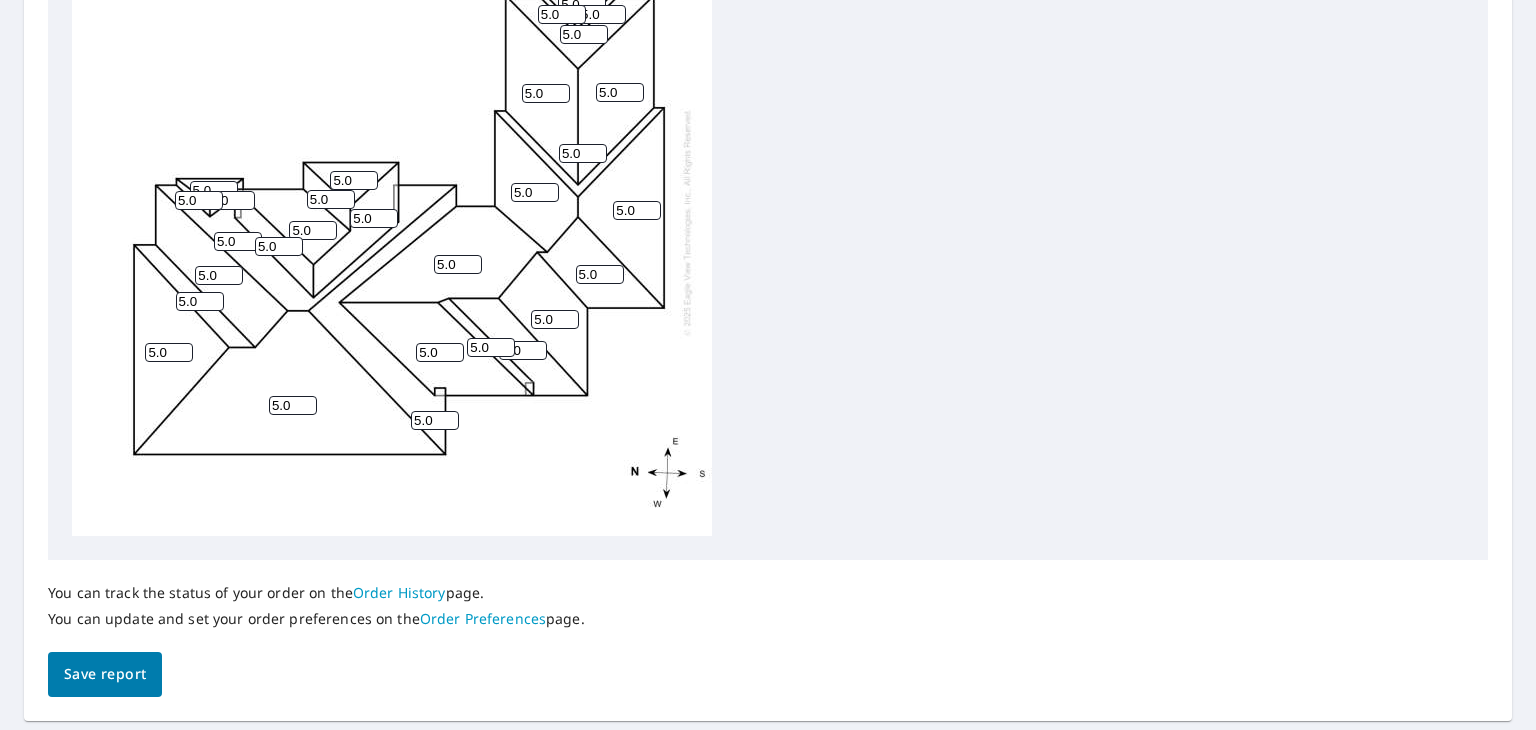 click on "Save report" at bounding box center (105, 674) 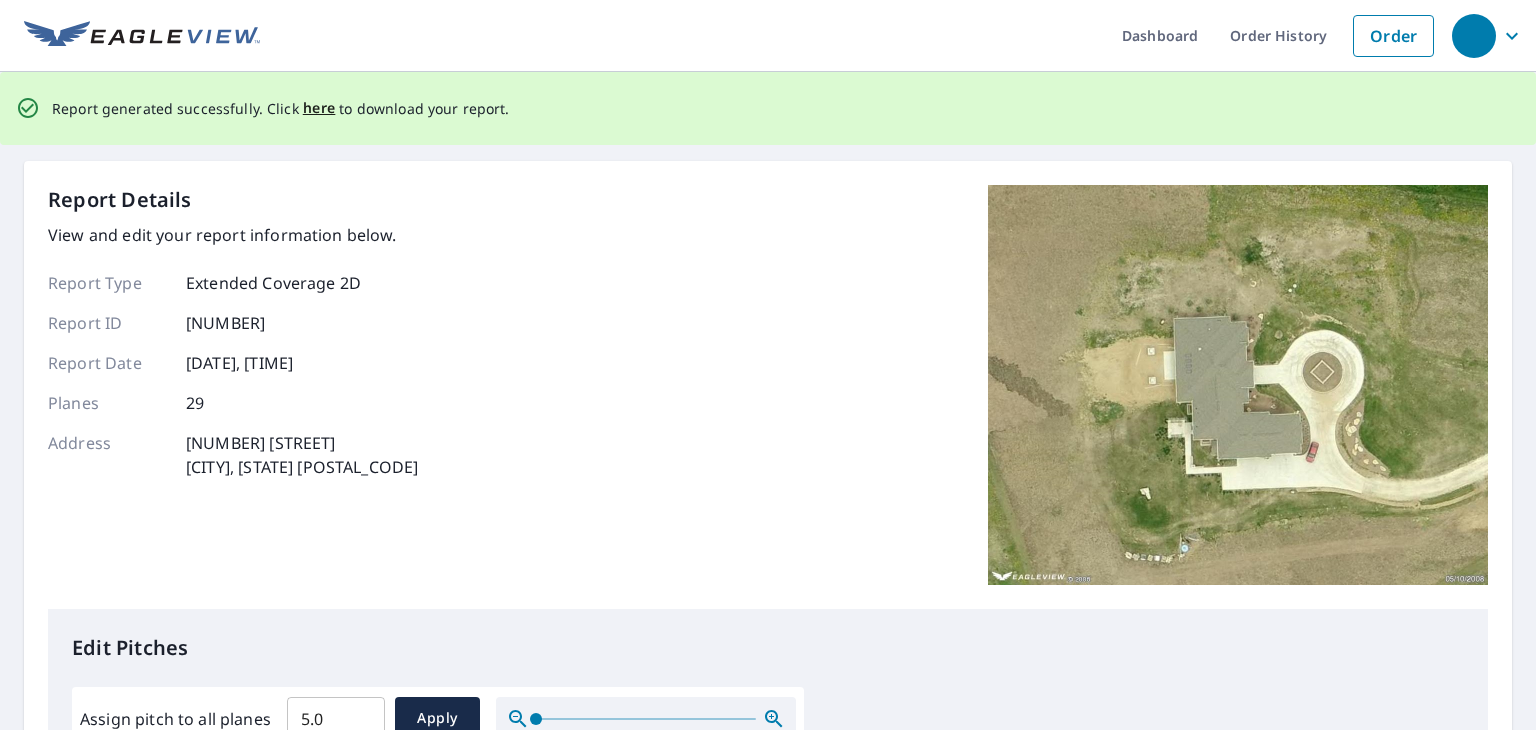 scroll, scrollTop: 0, scrollLeft: 0, axis: both 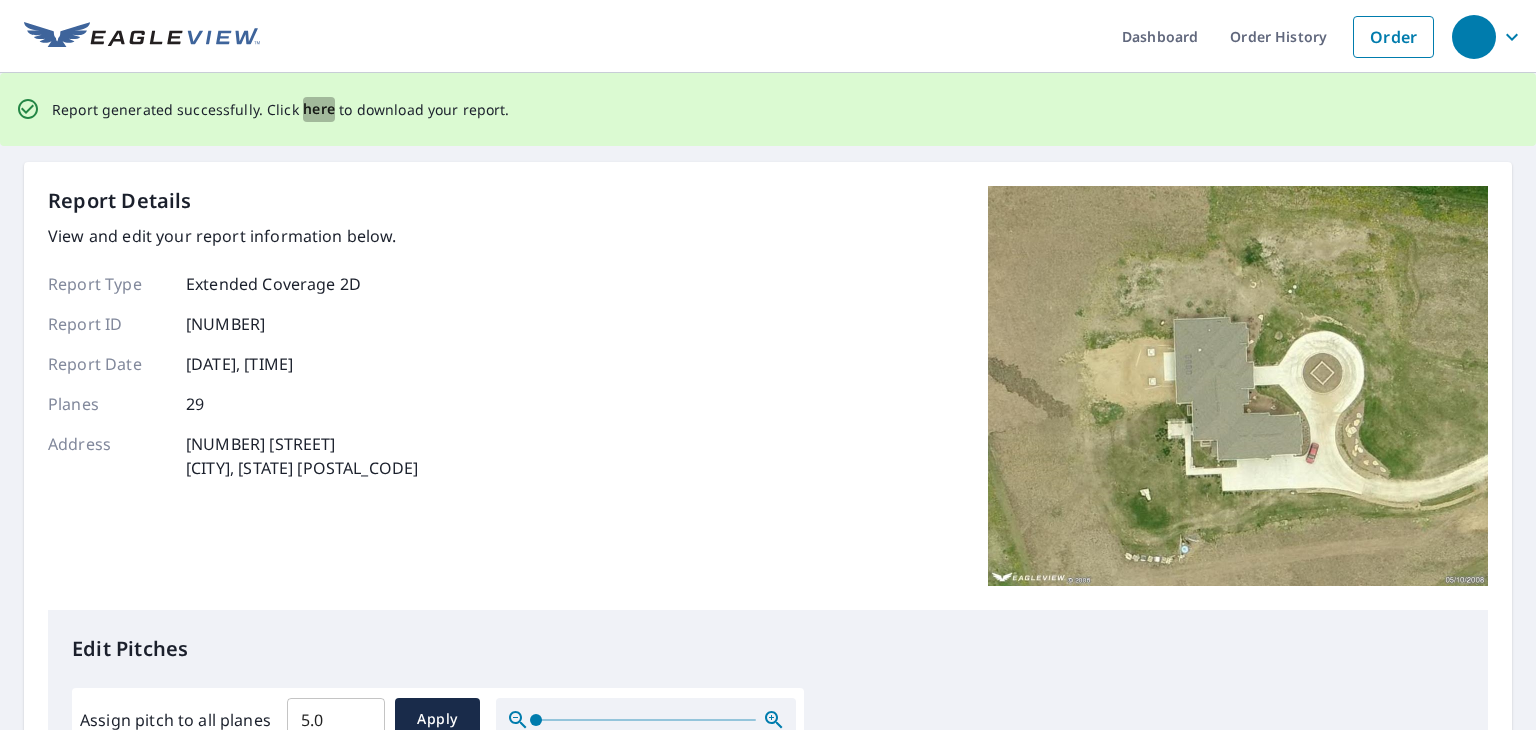 click on "here" at bounding box center [319, 109] 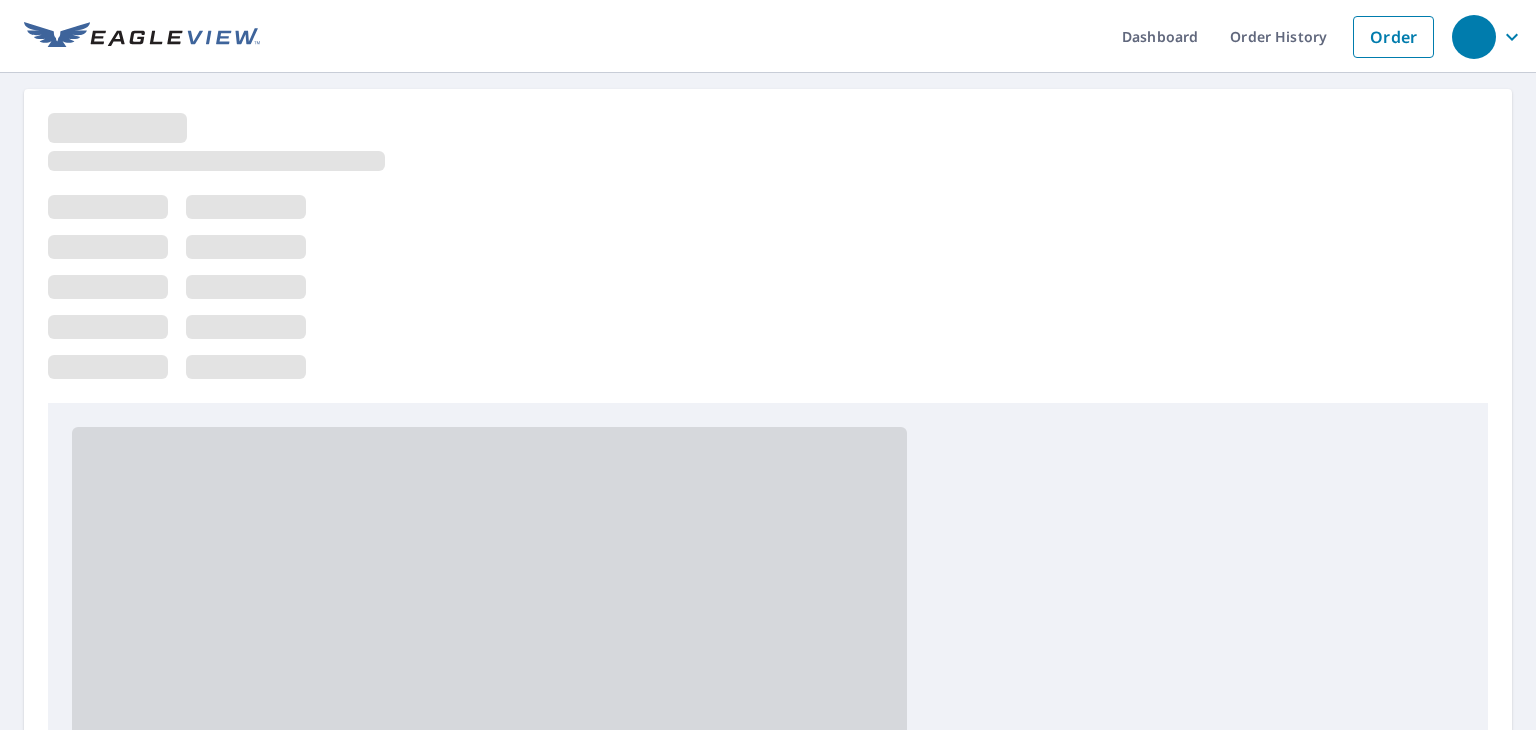 scroll, scrollTop: 0, scrollLeft: 0, axis: both 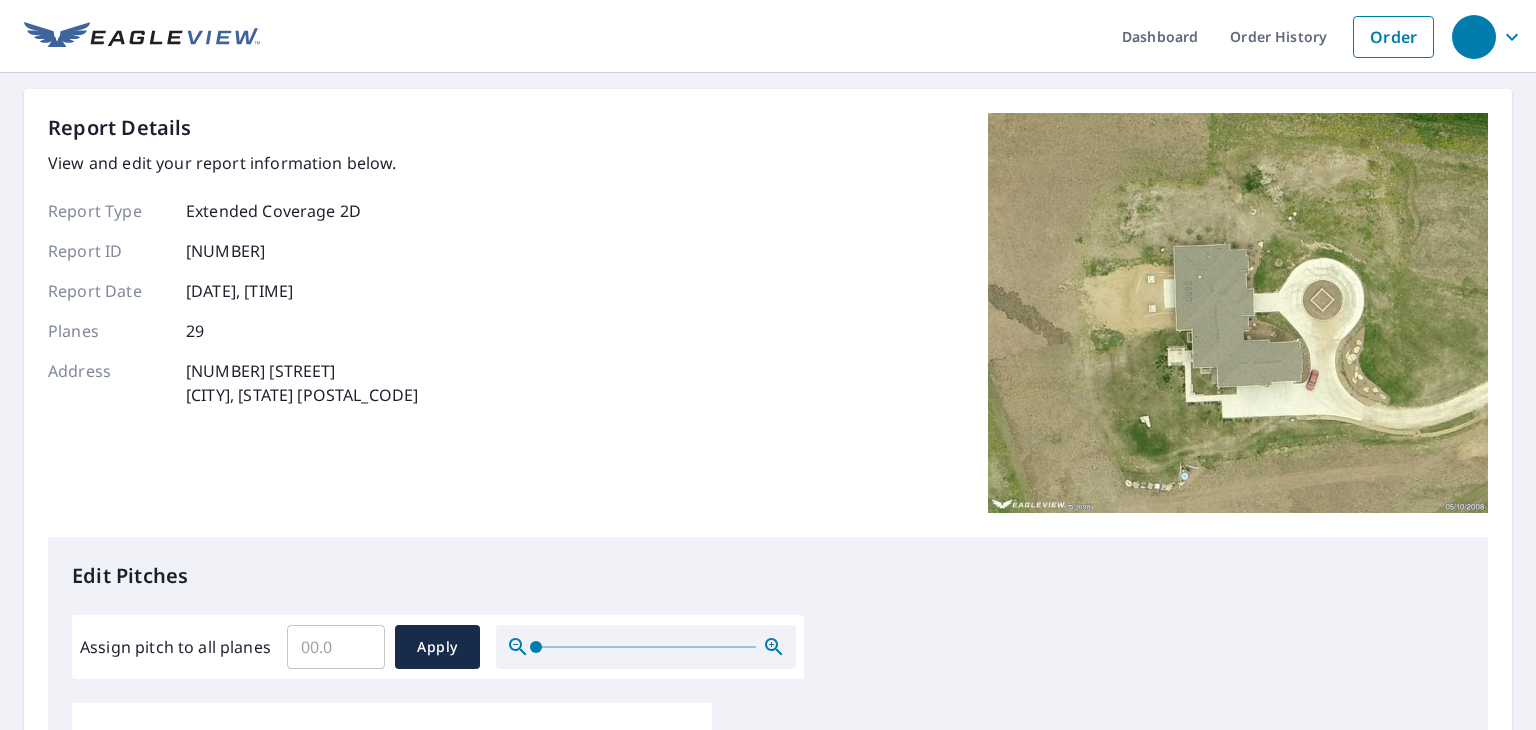 click on "Assign pitch to all planes" at bounding box center (336, 647) 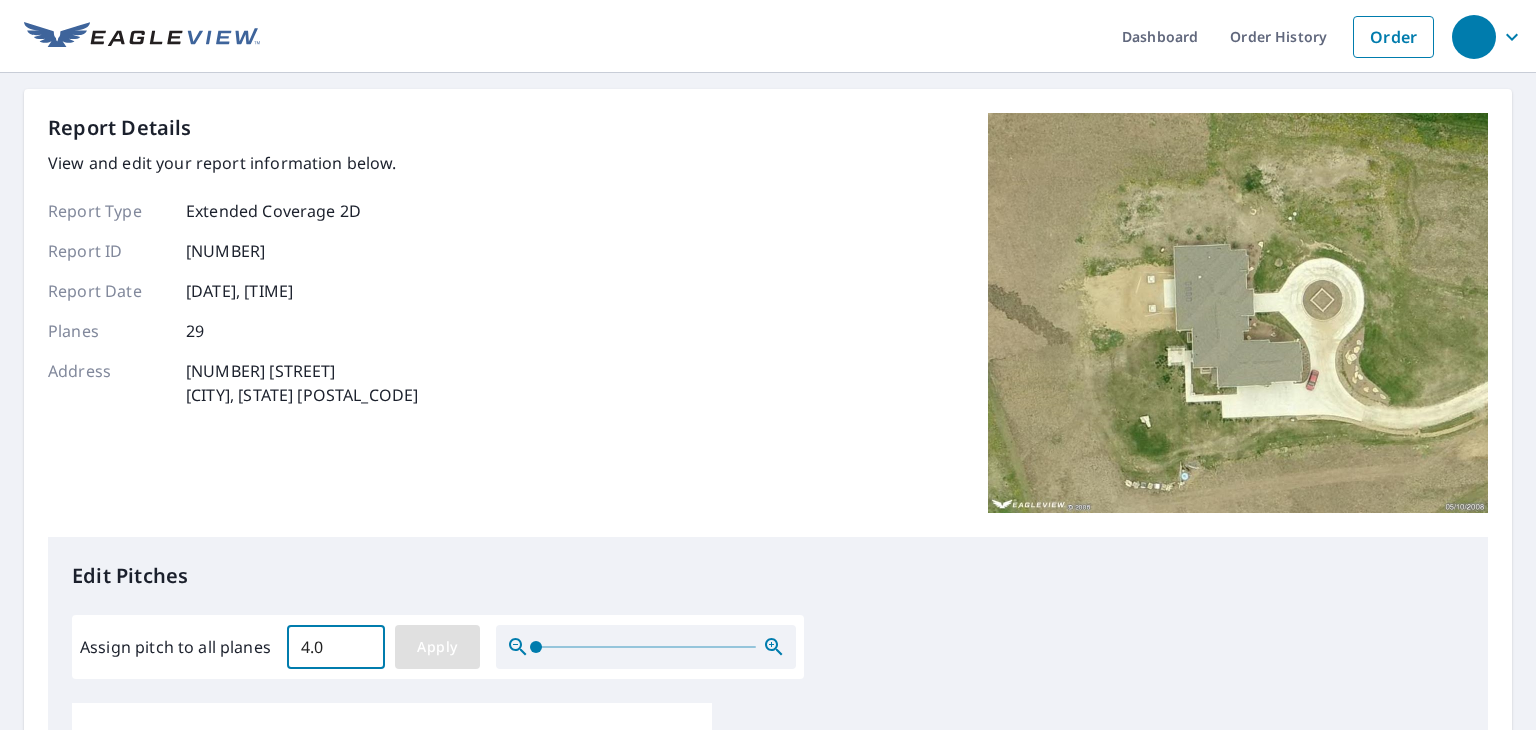 type on "4.0" 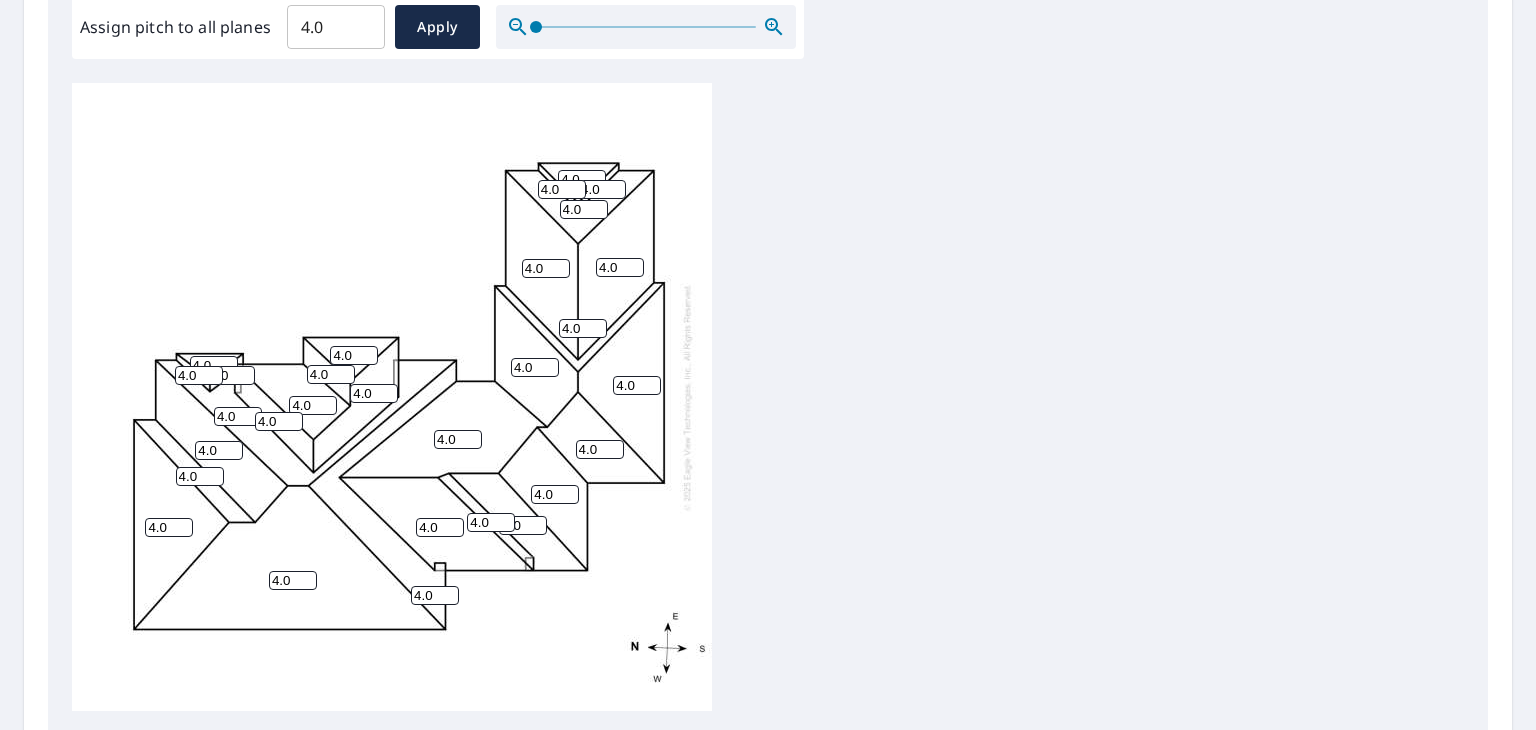 scroll, scrollTop: 686, scrollLeft: 0, axis: vertical 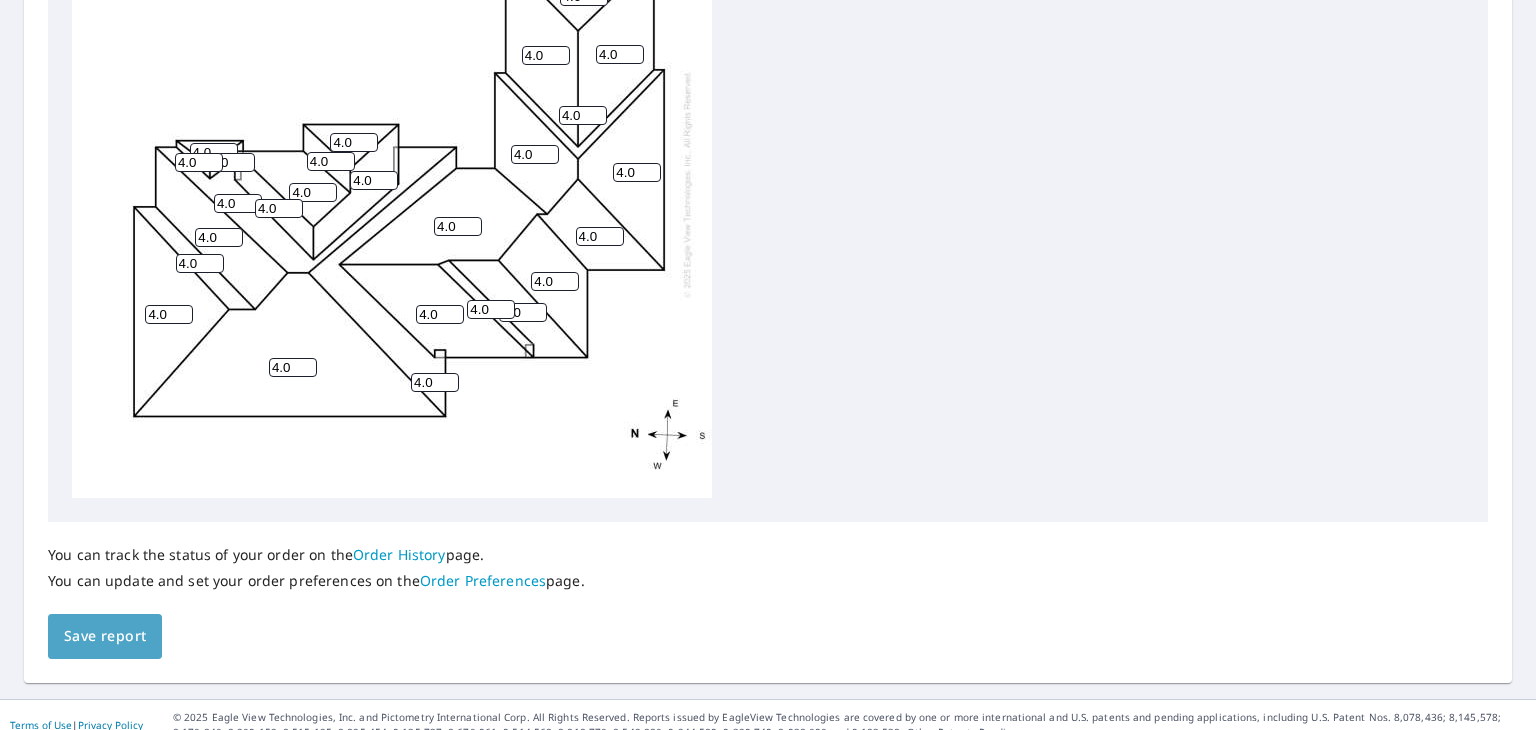 click on "Save report" at bounding box center [105, 636] 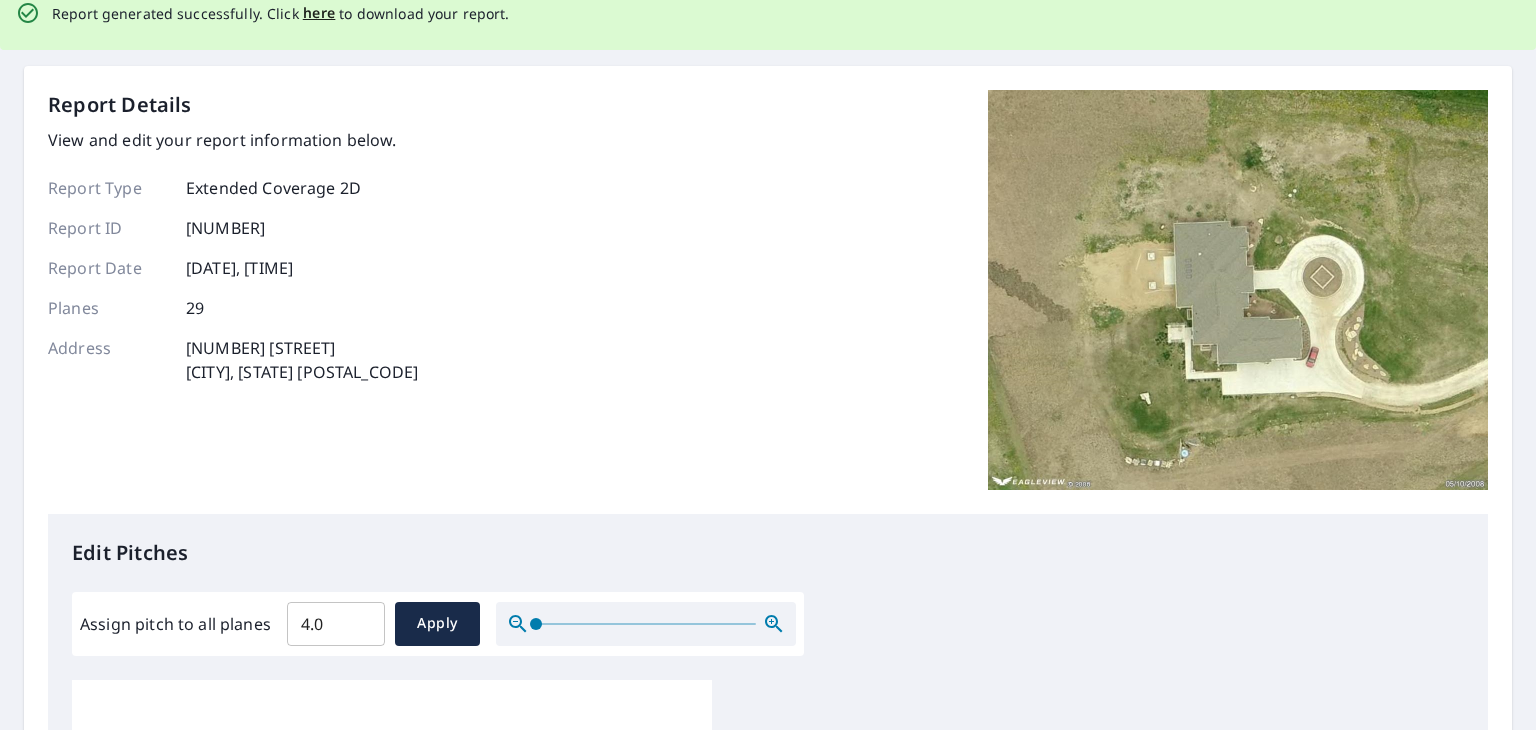 scroll, scrollTop: 0, scrollLeft: 0, axis: both 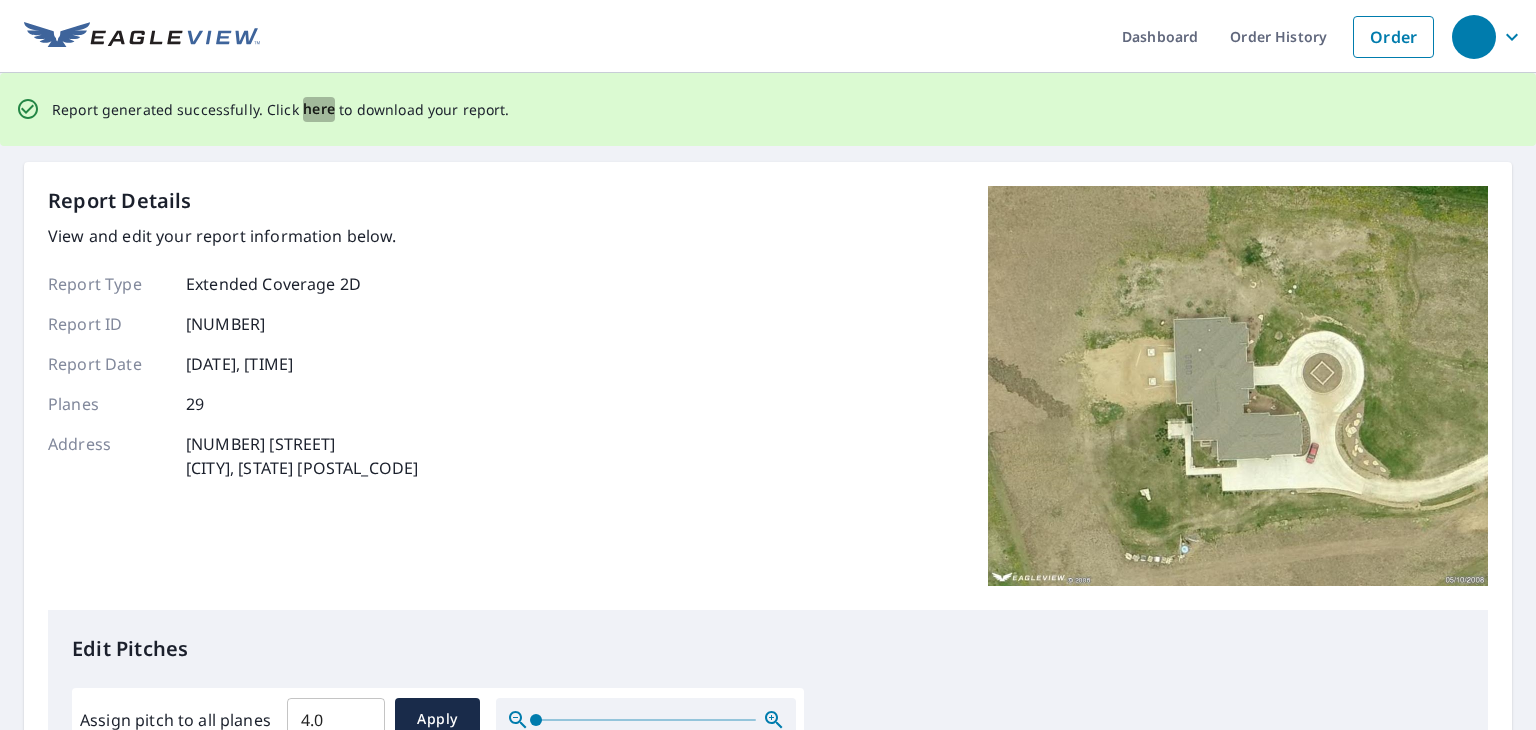 click on "here" at bounding box center (319, 109) 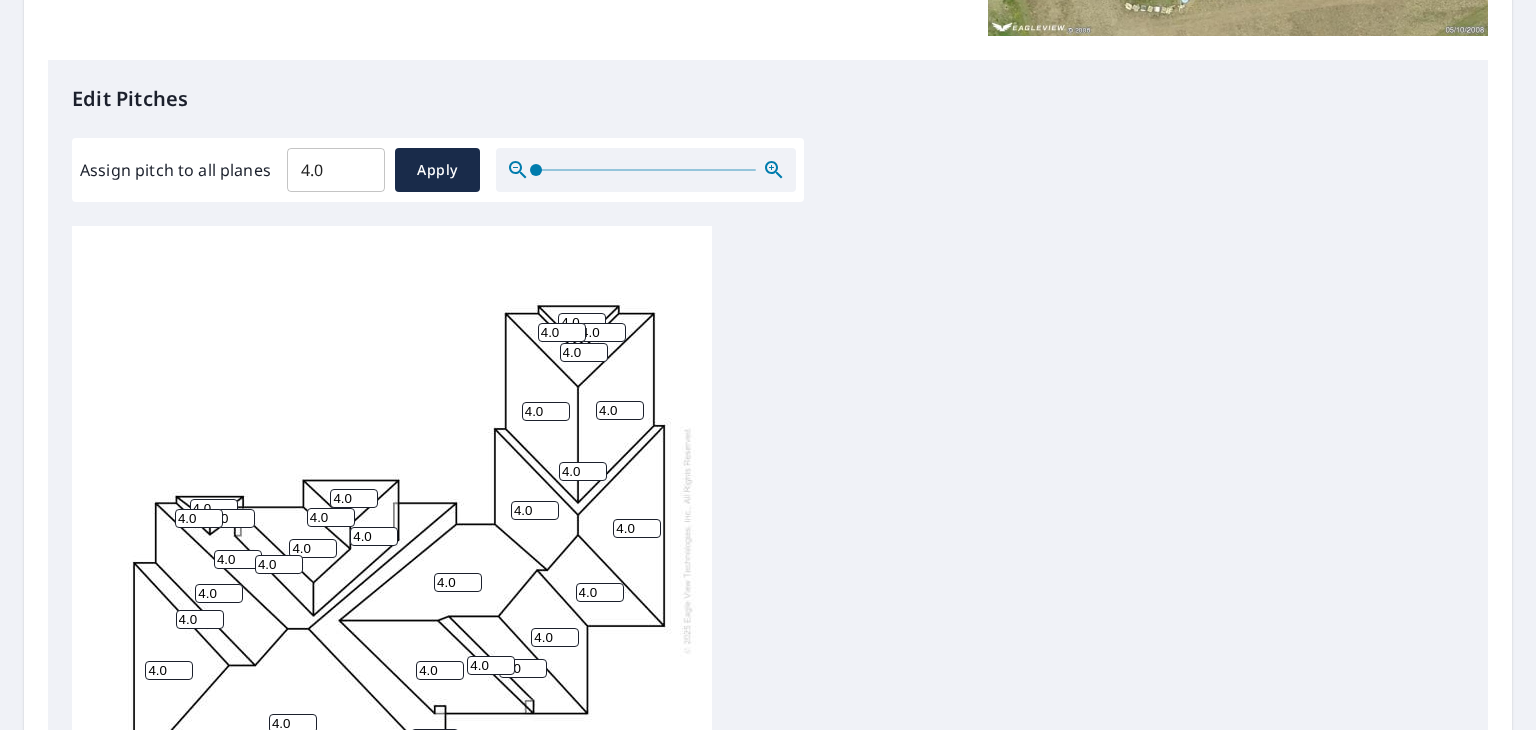 scroll, scrollTop: 501, scrollLeft: 0, axis: vertical 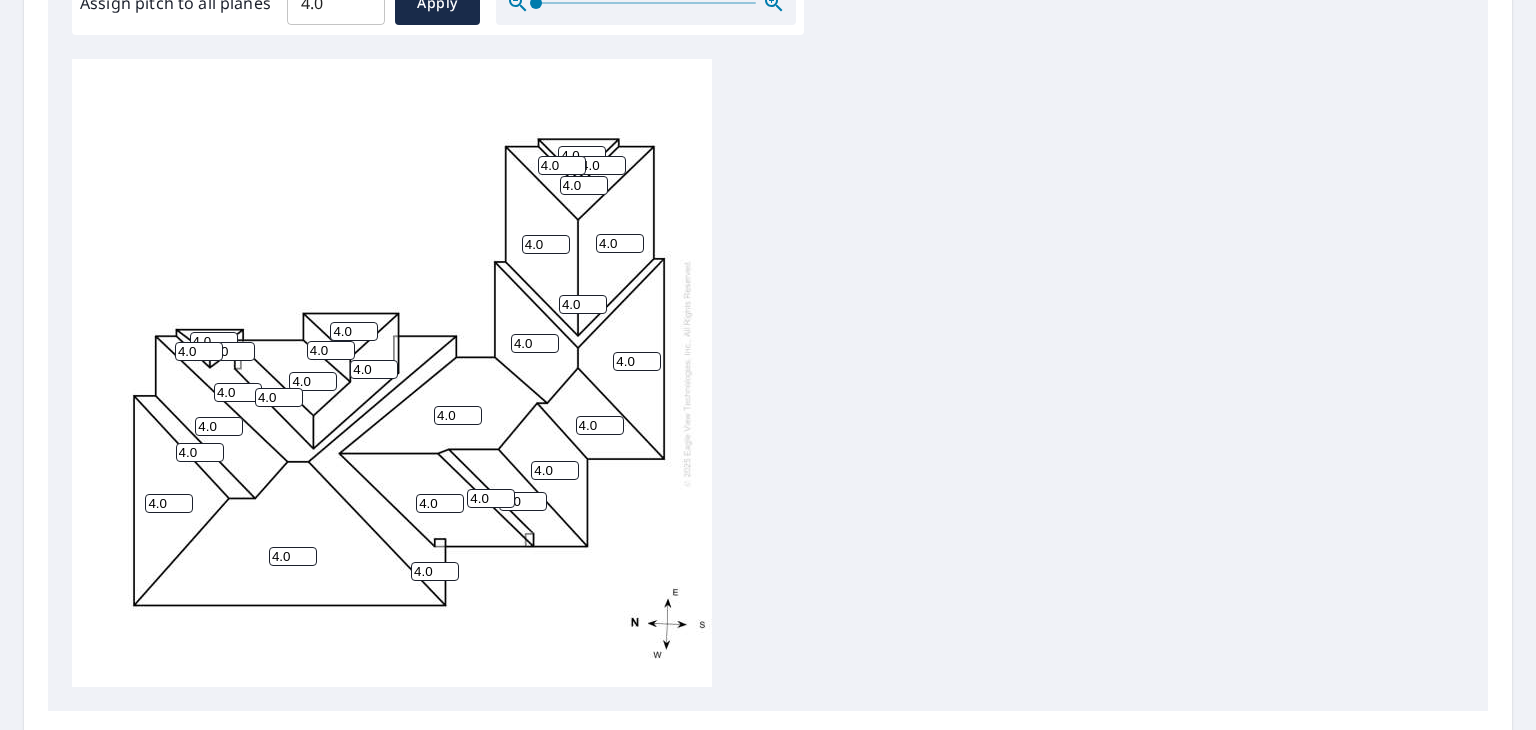 click on "4.0" at bounding box center [169, 503] 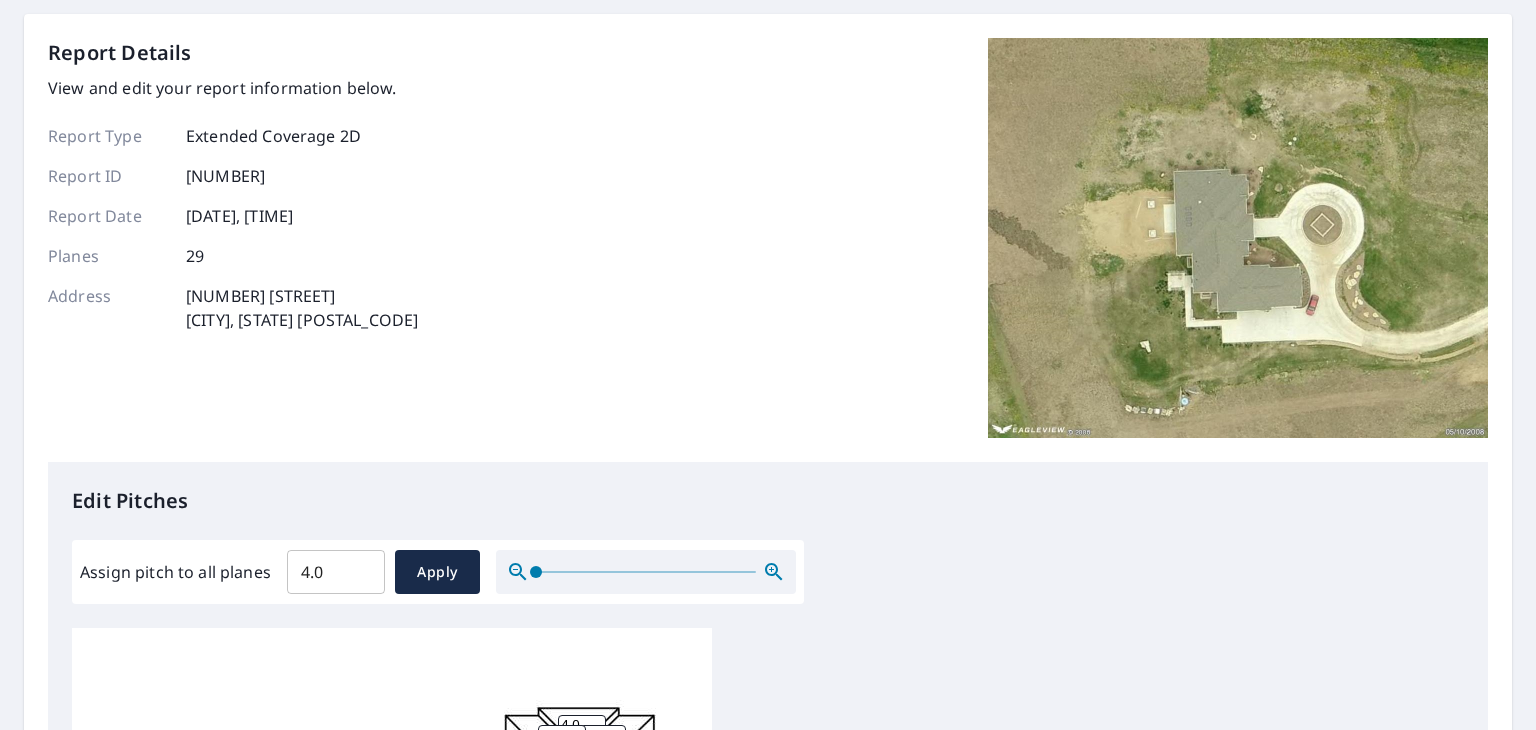 scroll, scrollTop: 26, scrollLeft: 0, axis: vertical 